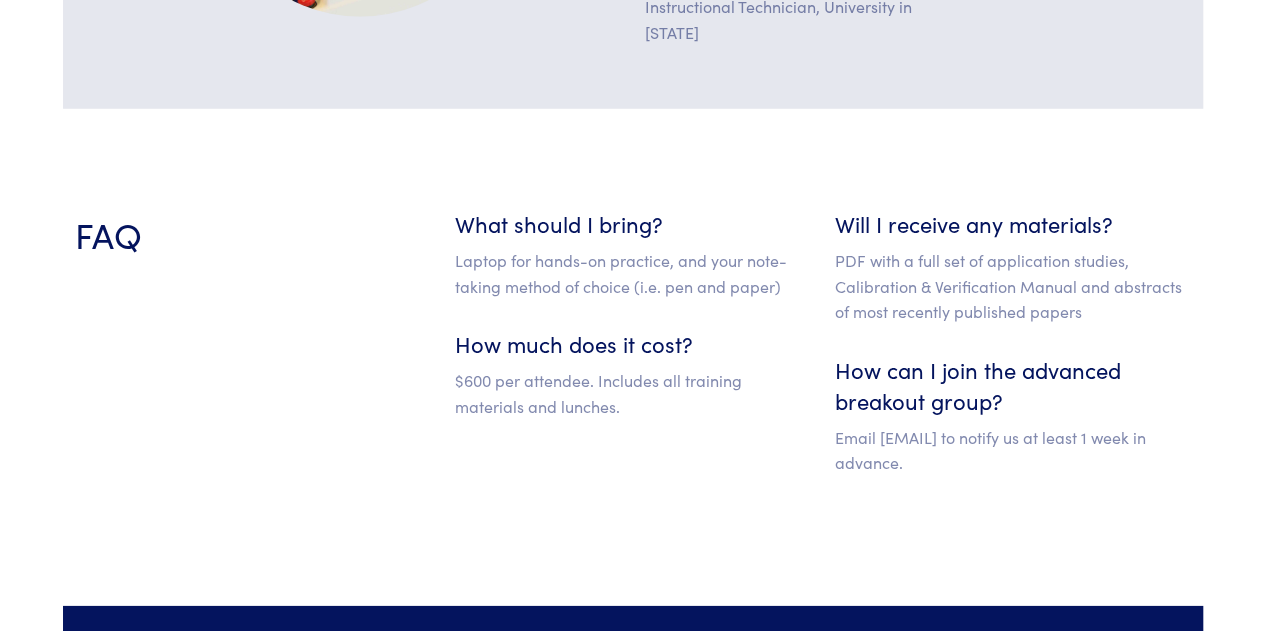 scroll, scrollTop: 2796, scrollLeft: 0, axis: vertical 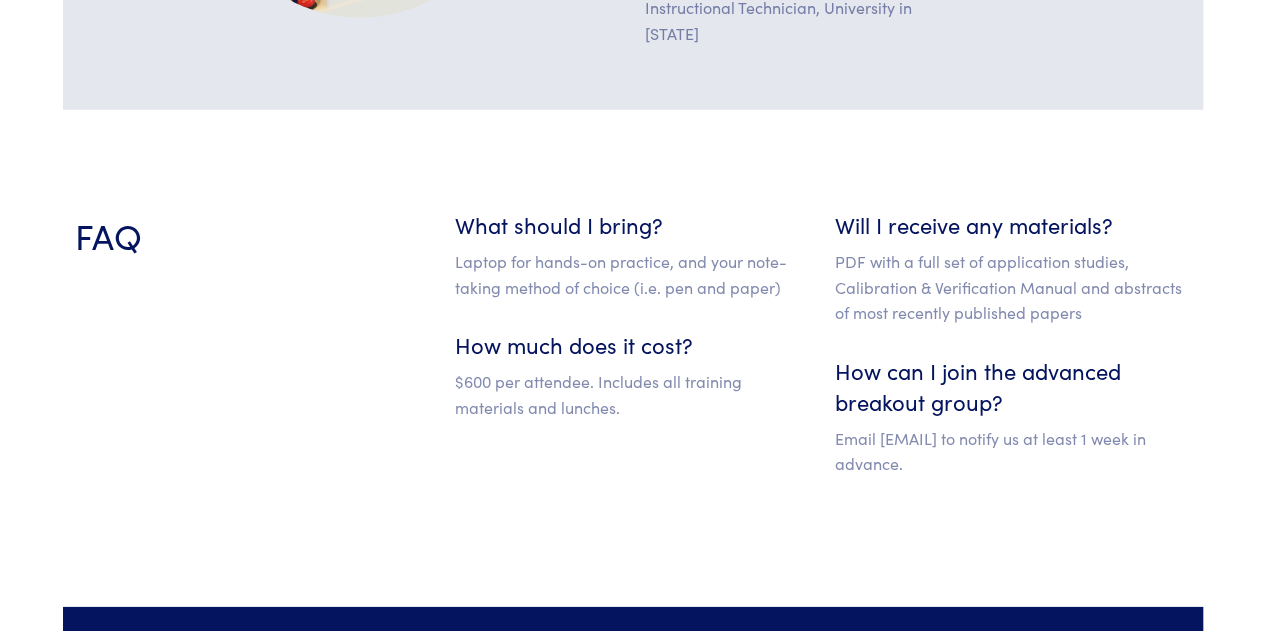 click on "What should I bring?
Laptop for hands-on practice, and your note-taking method of choice (i.e. pen and paper)
How much does it cost?
$600 per attendee. Includes all training materials and lunches." at bounding box center (633, 358) 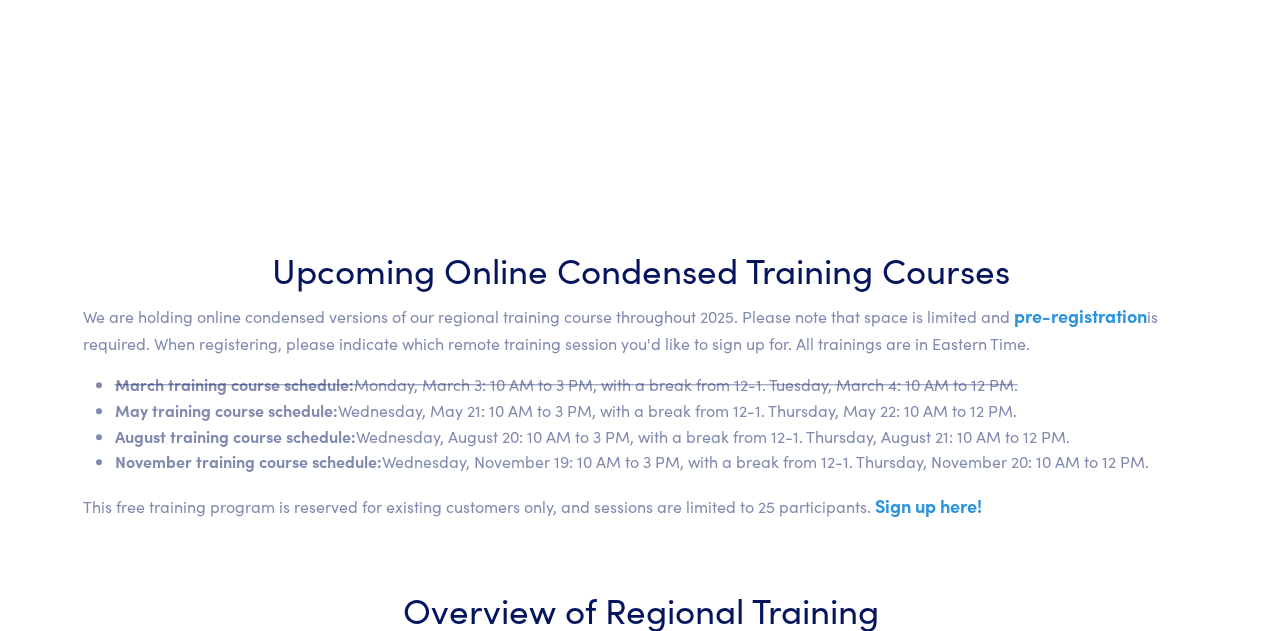 scroll, scrollTop: 779, scrollLeft: 0, axis: vertical 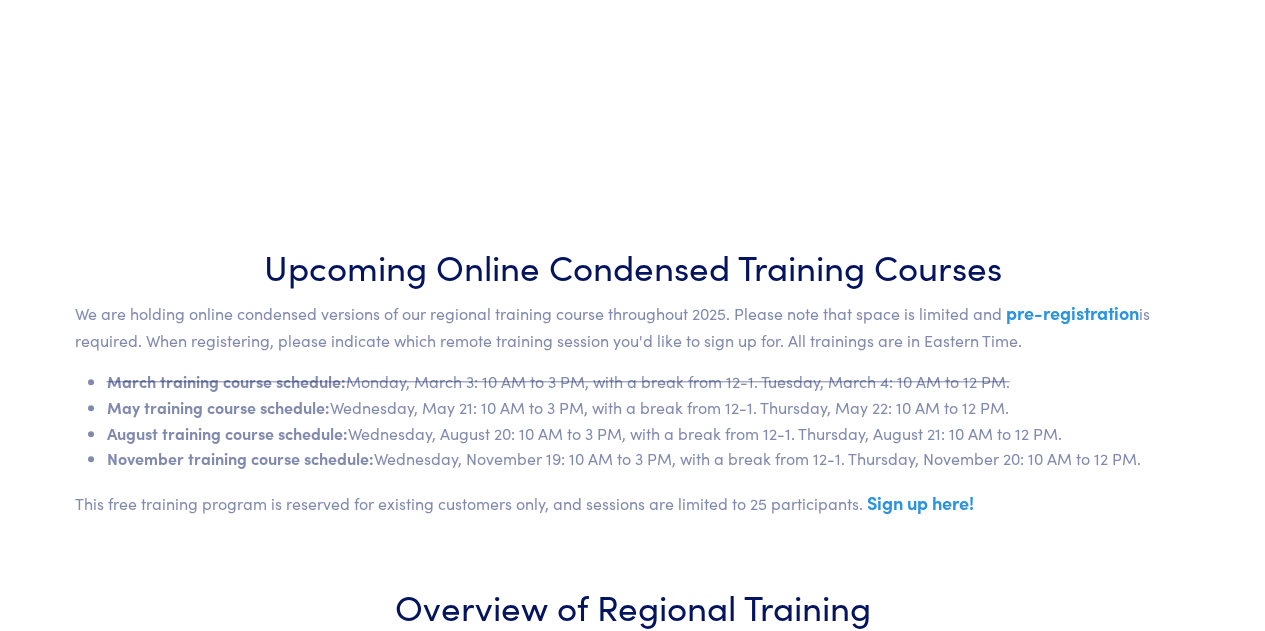 click on "Sign up here!" at bounding box center (920, 502) 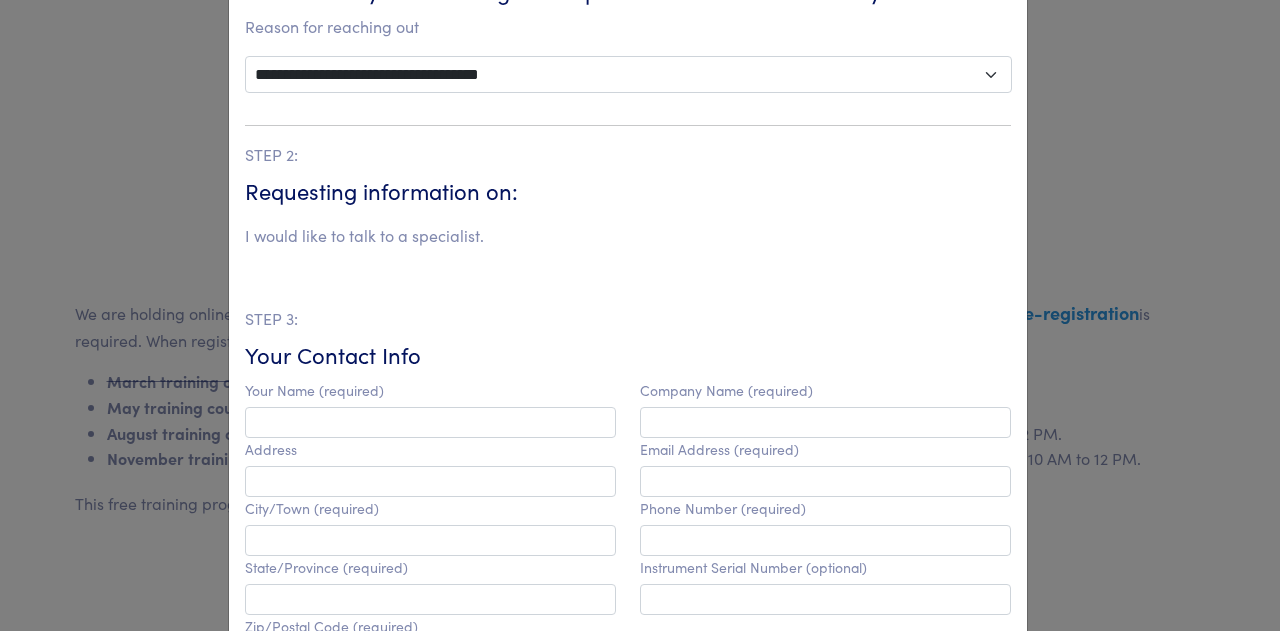 scroll, scrollTop: 281, scrollLeft: 0, axis: vertical 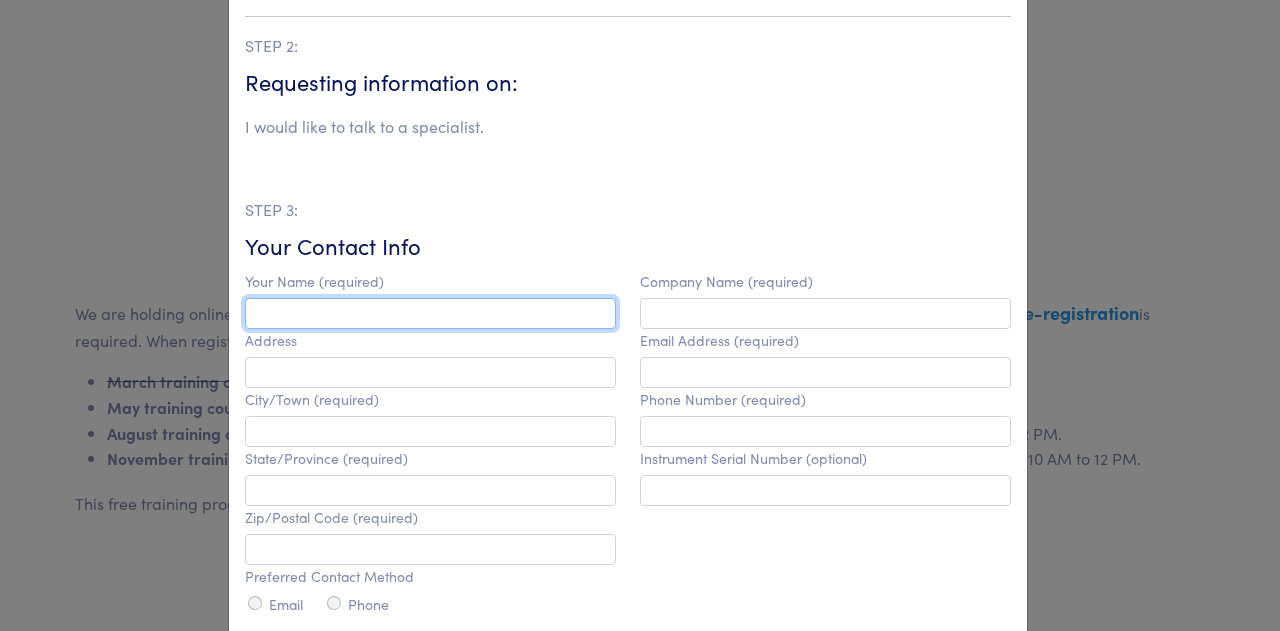 click at bounding box center [430, 313] 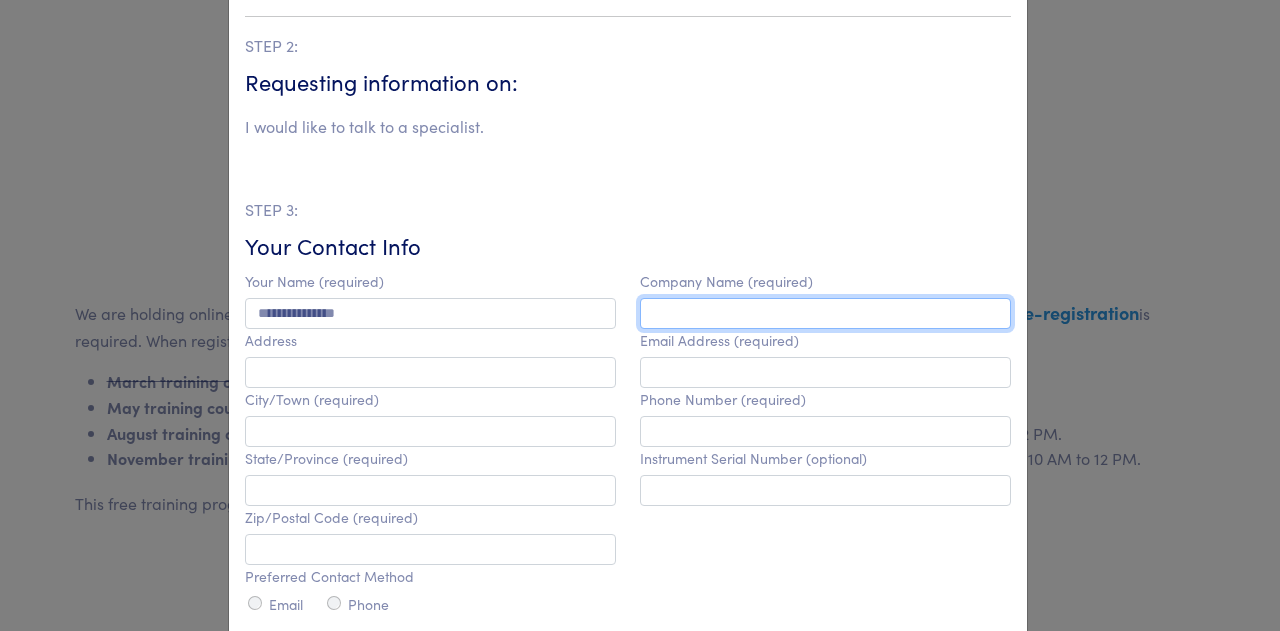 click at bounding box center (825, 313) 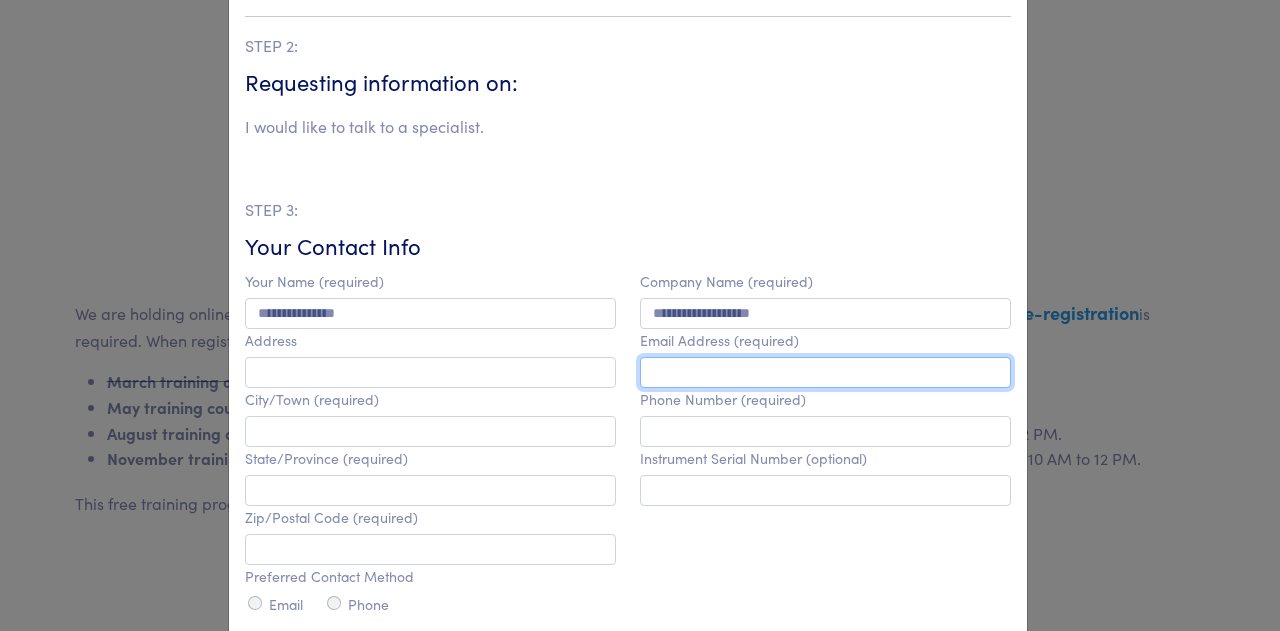 click at bounding box center [825, 372] 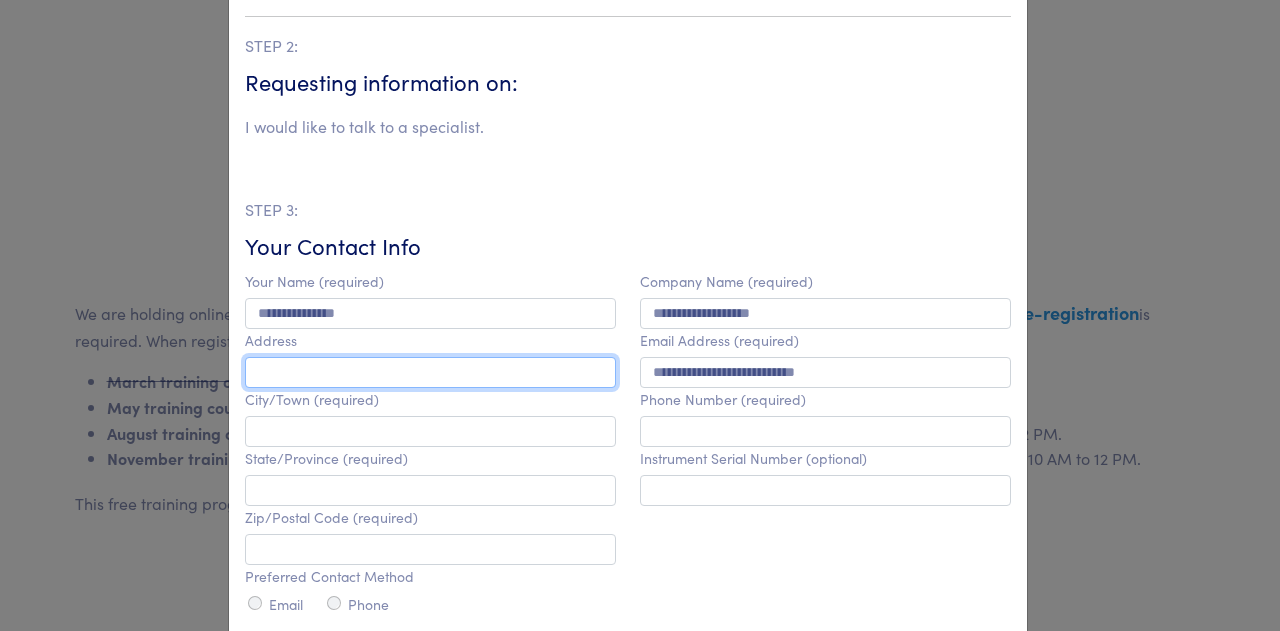 click at bounding box center [430, 372] 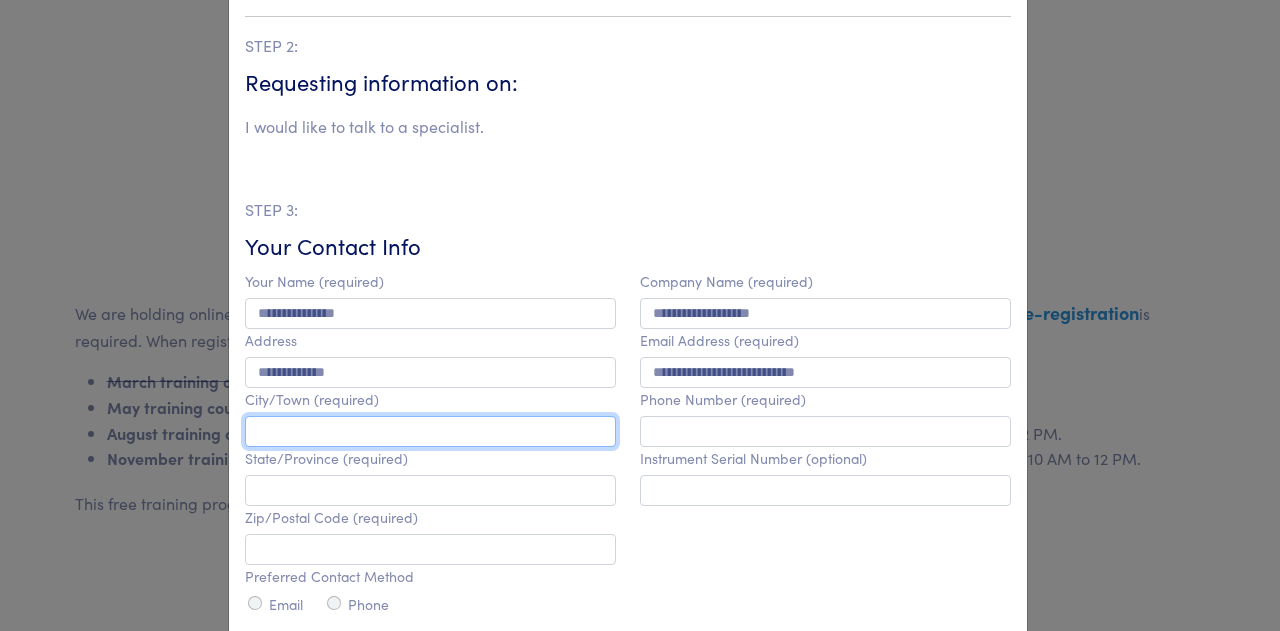 click at bounding box center [430, 431] 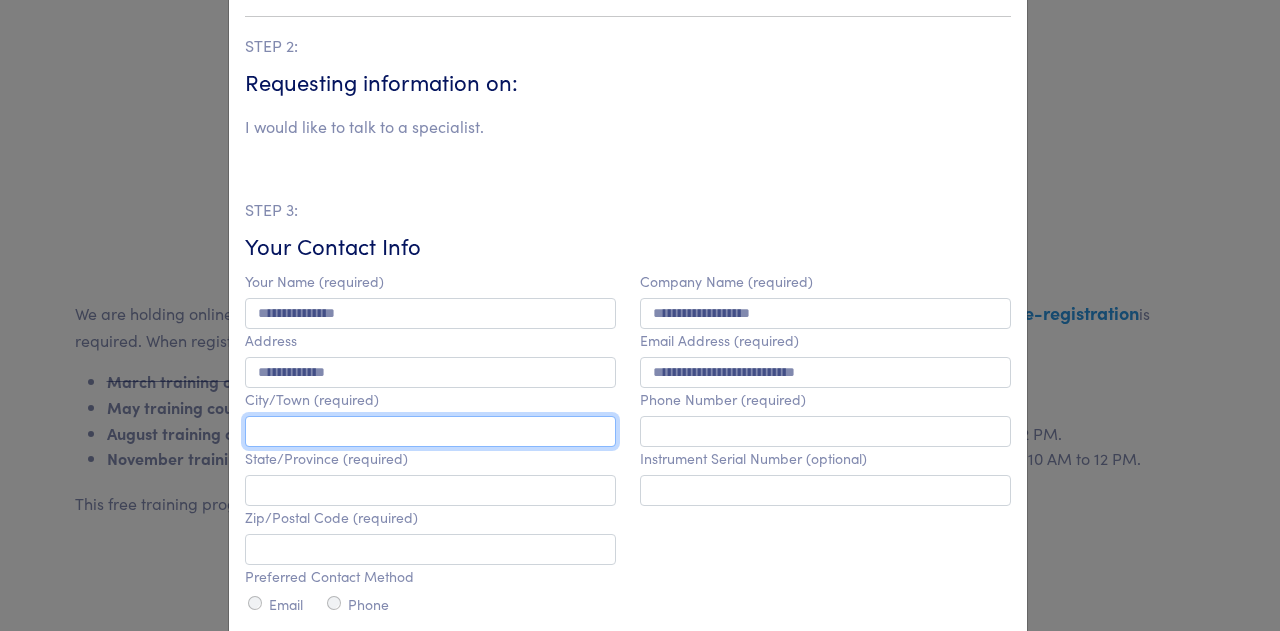 type on "******" 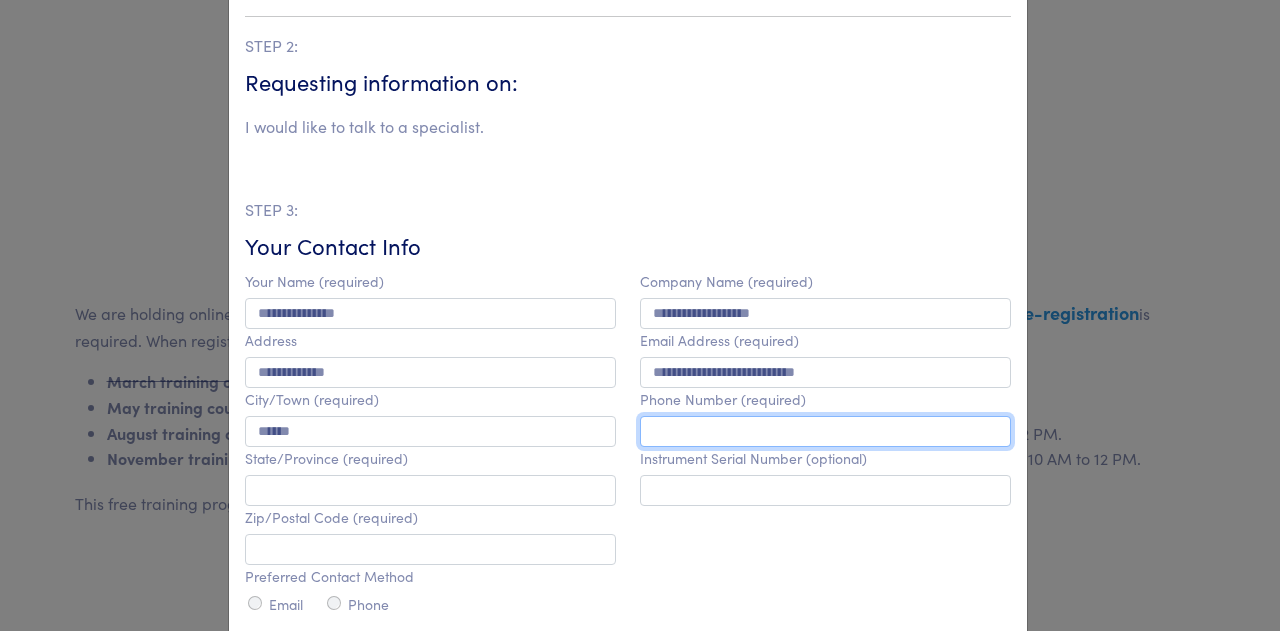 click at bounding box center (825, 431) 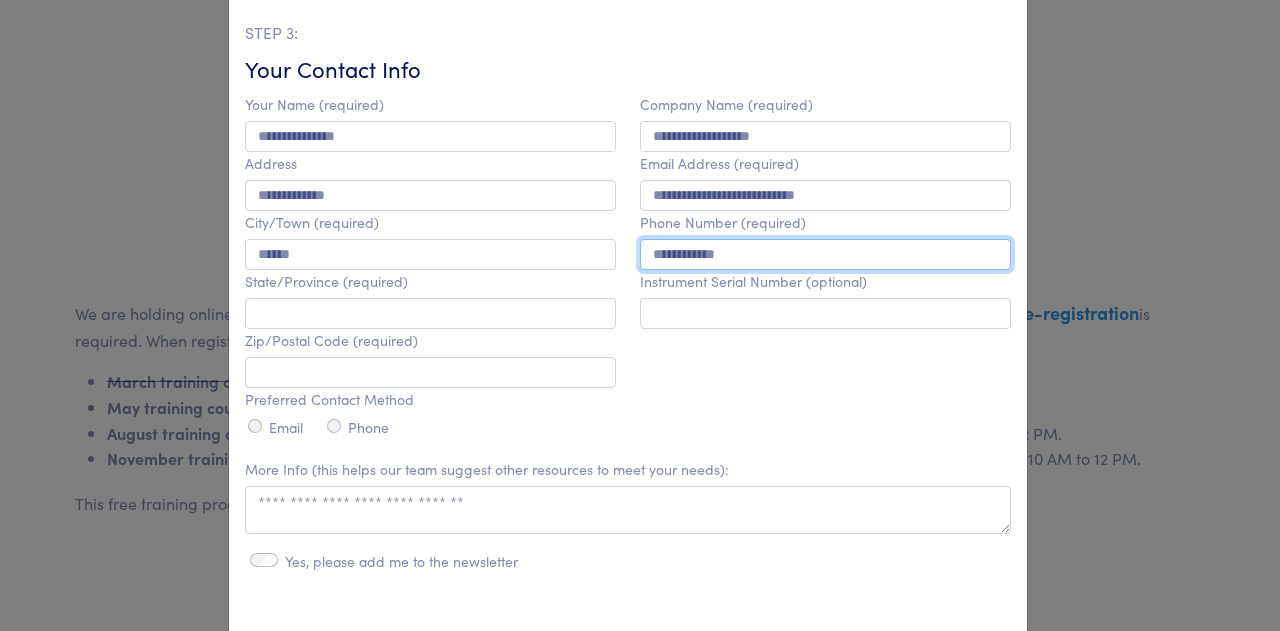 scroll, scrollTop: 467, scrollLeft: 0, axis: vertical 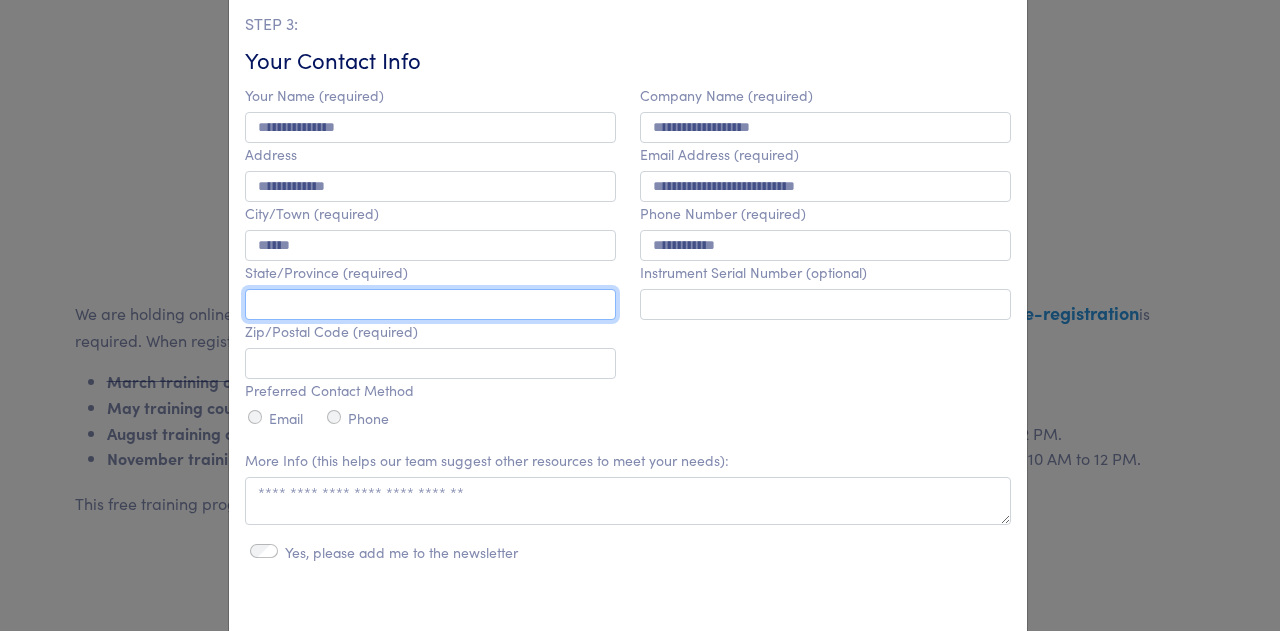 click at bounding box center (430, 304) 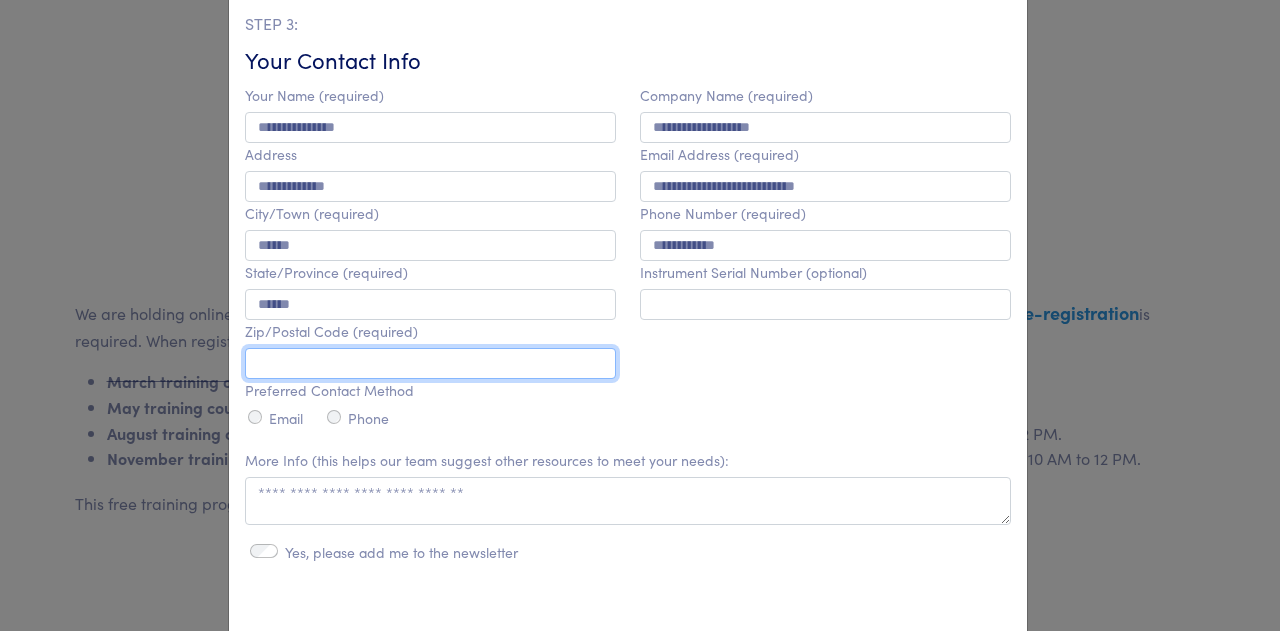 click at bounding box center (430, 363) 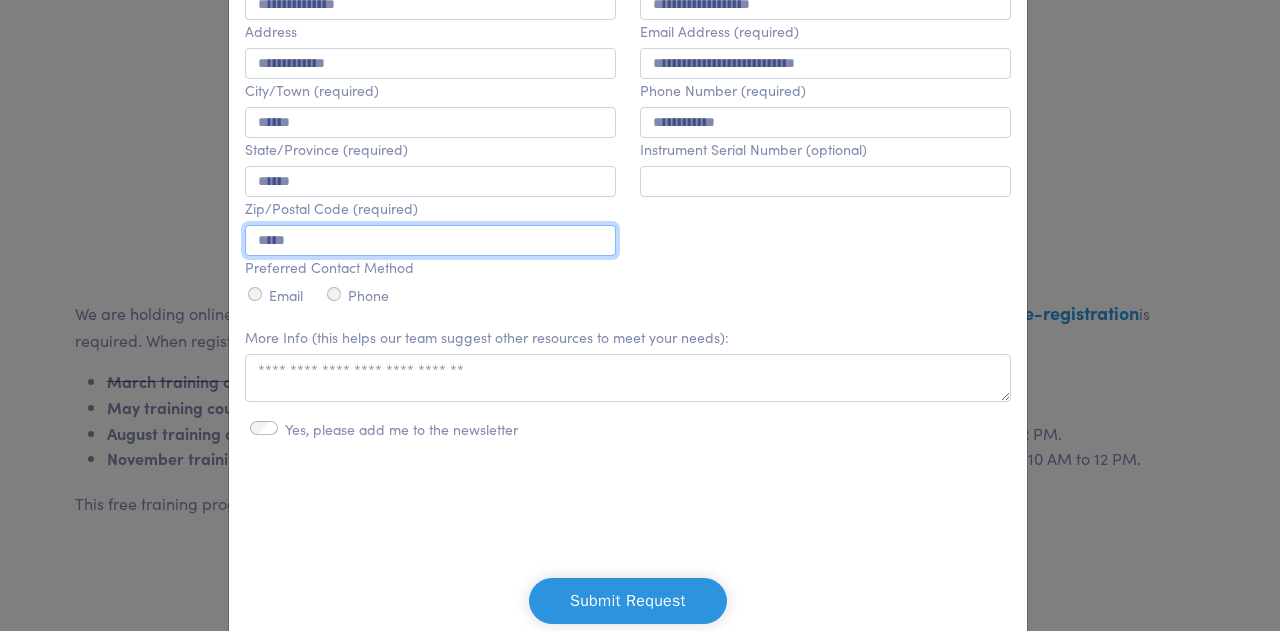 scroll, scrollTop: 593, scrollLeft: 0, axis: vertical 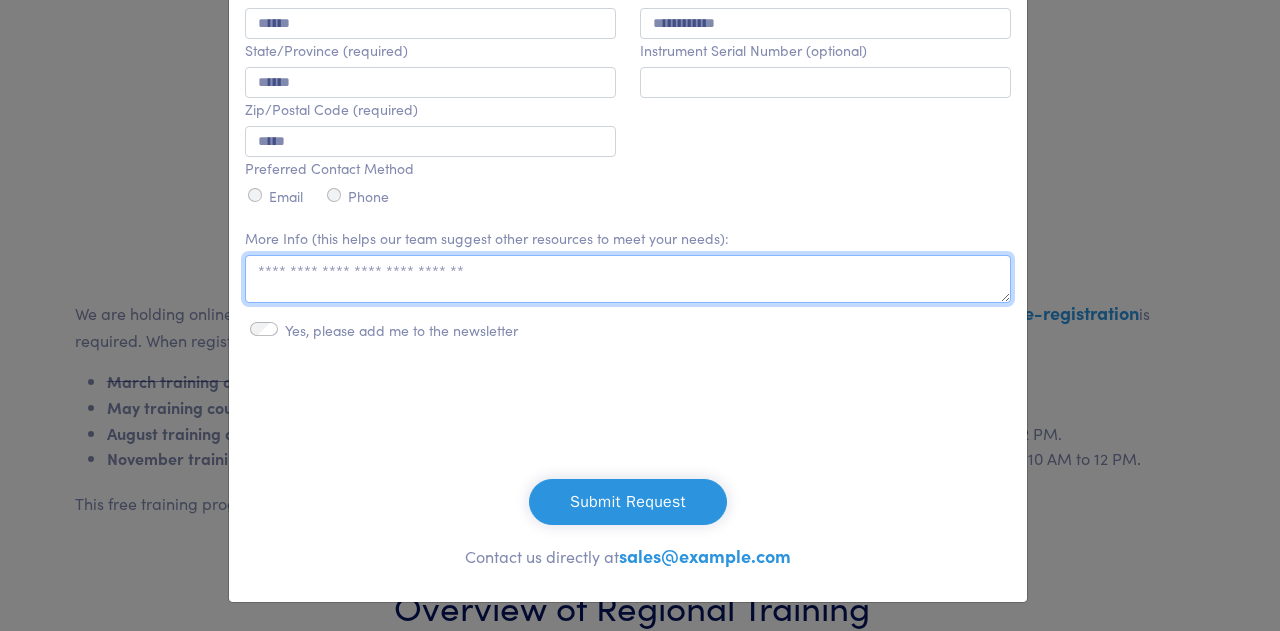 click at bounding box center (628, 279) 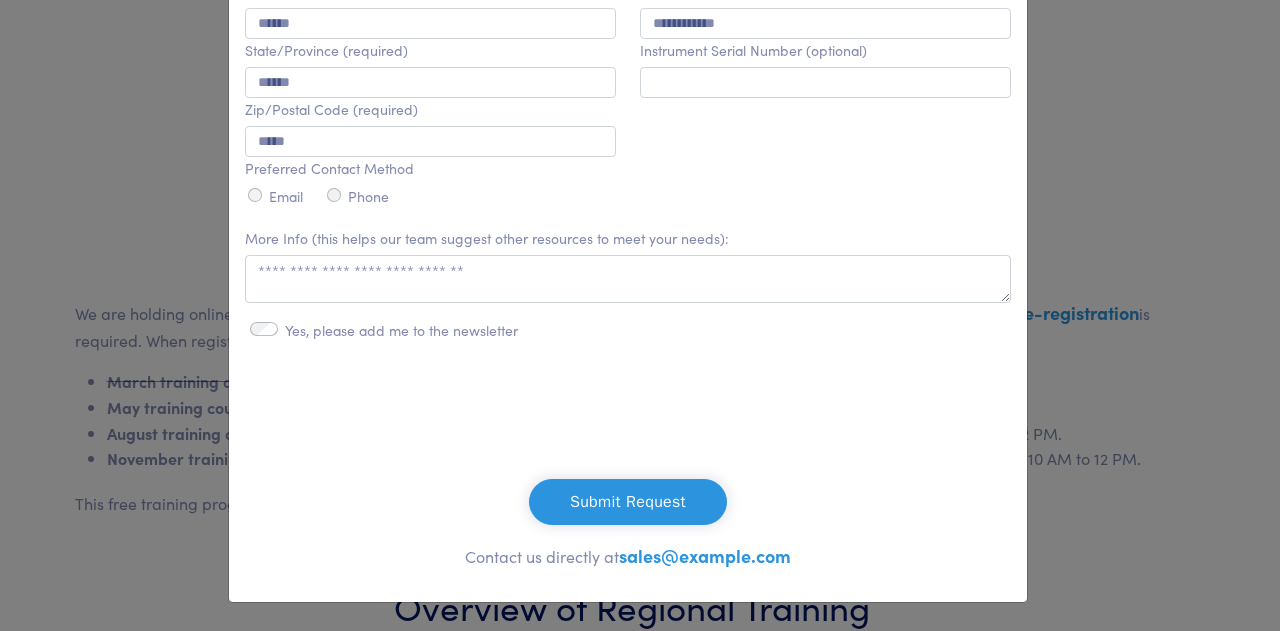 click on "Submit Request" at bounding box center [628, 502] 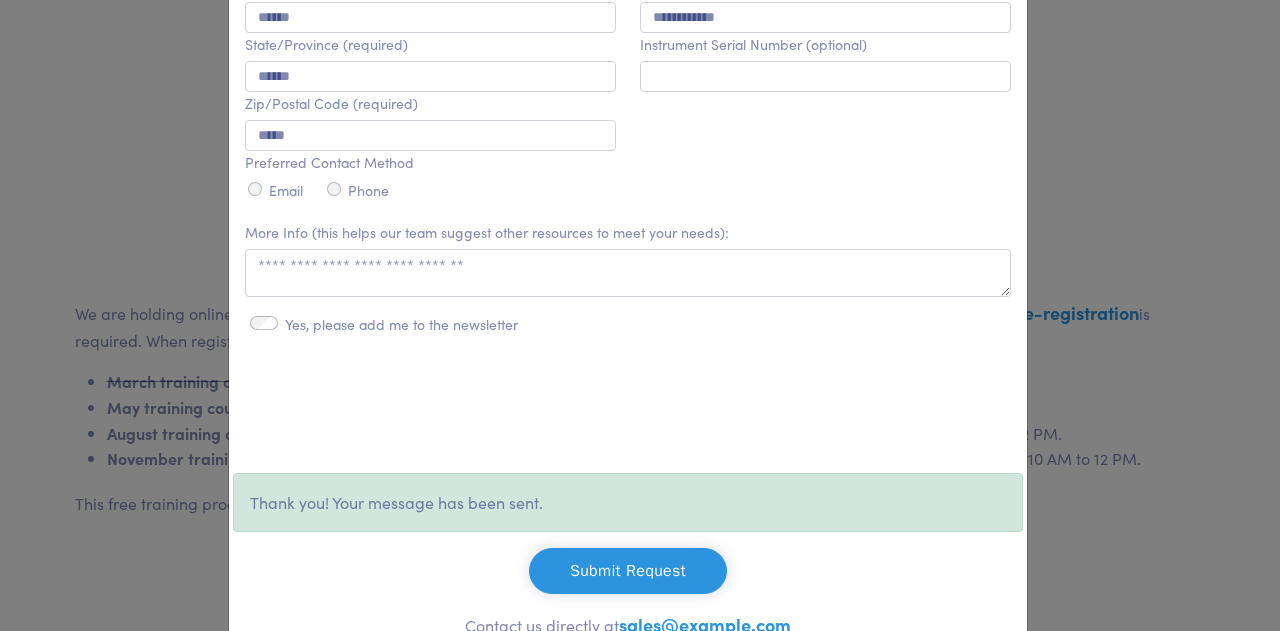 scroll, scrollTop: 0, scrollLeft: 0, axis: both 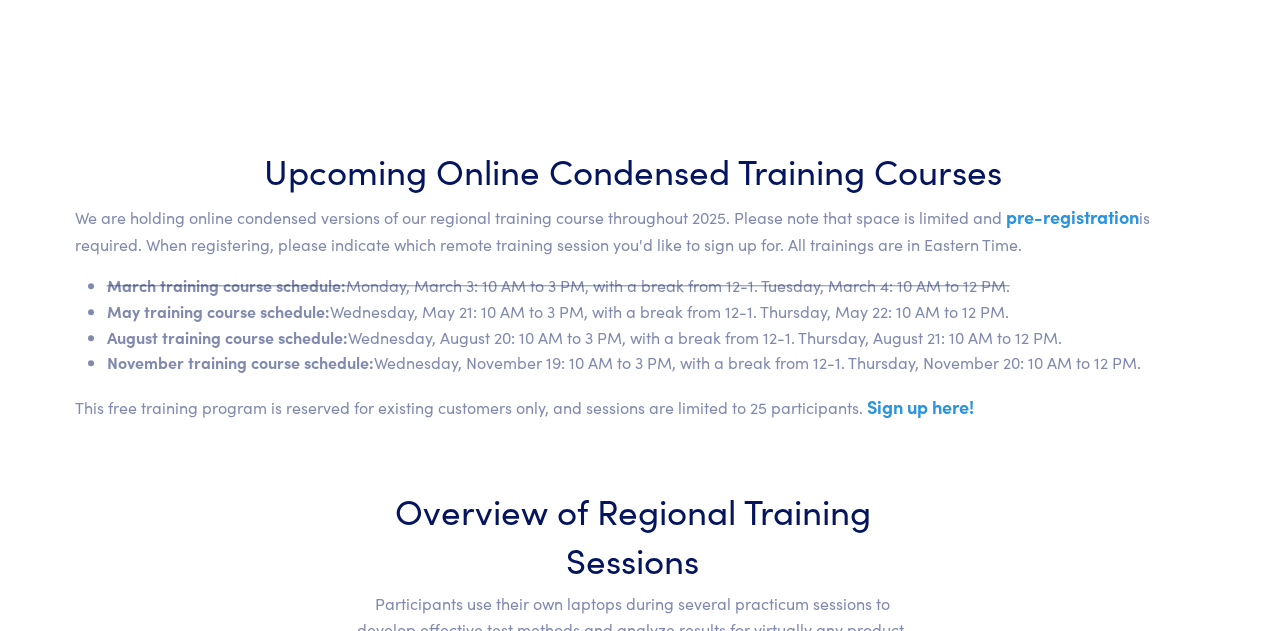 select on "[CREDIT_CARD]" 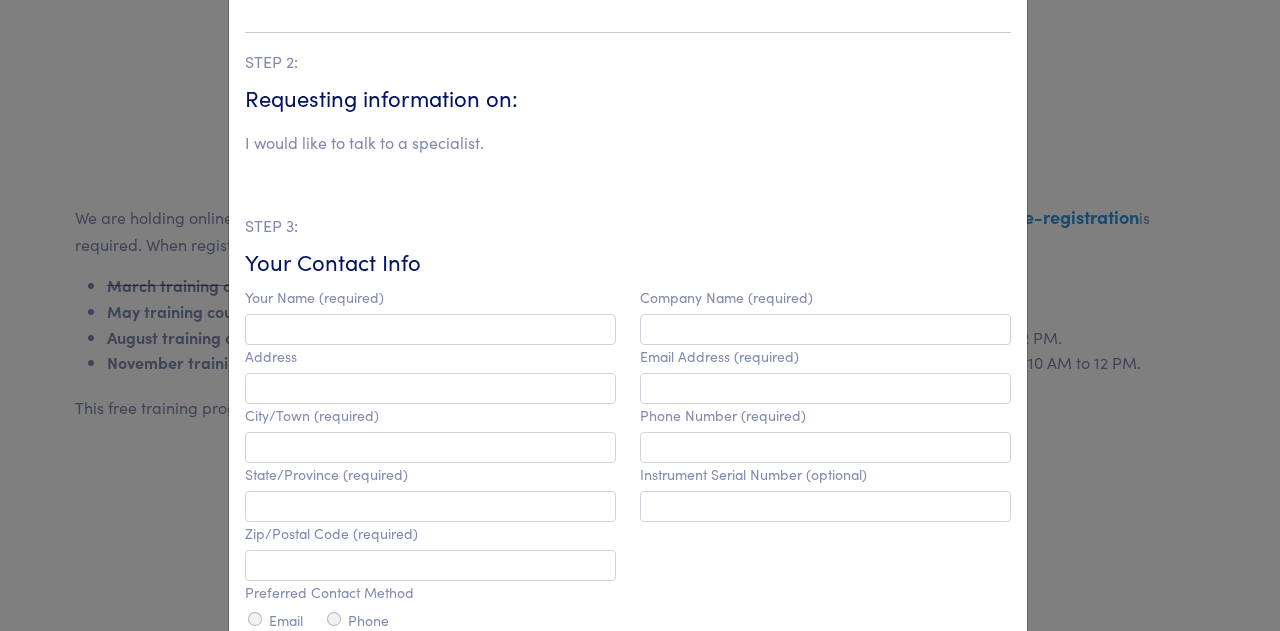 scroll, scrollTop: 268, scrollLeft: 0, axis: vertical 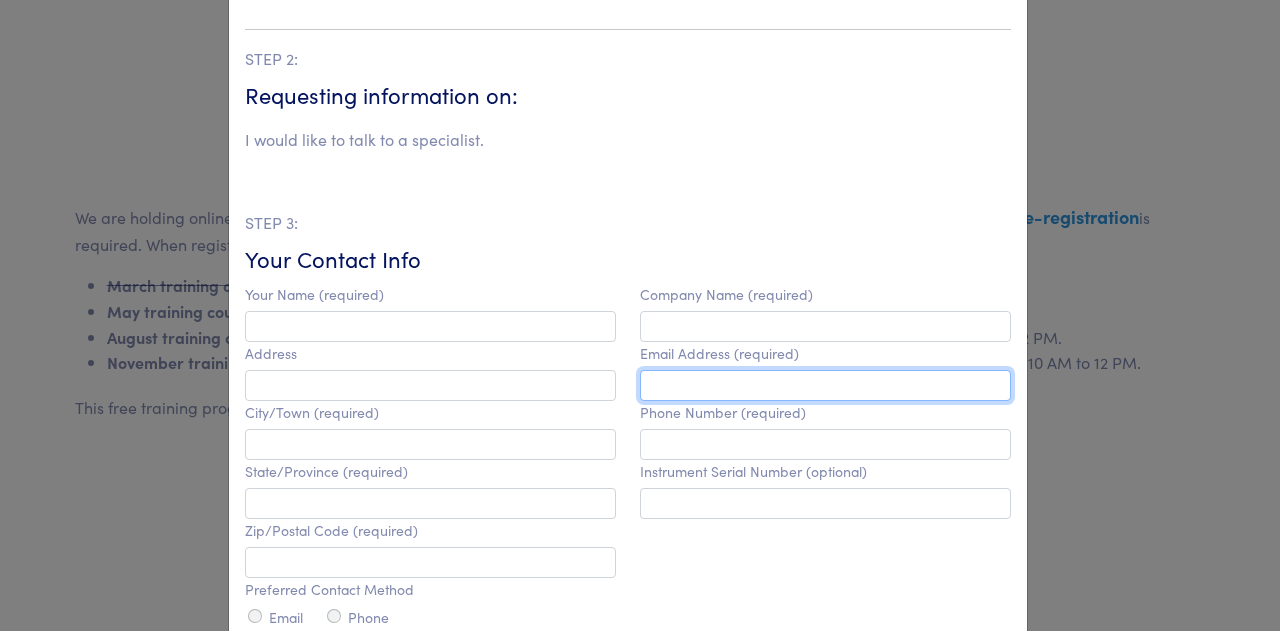 click at bounding box center [825, 385] 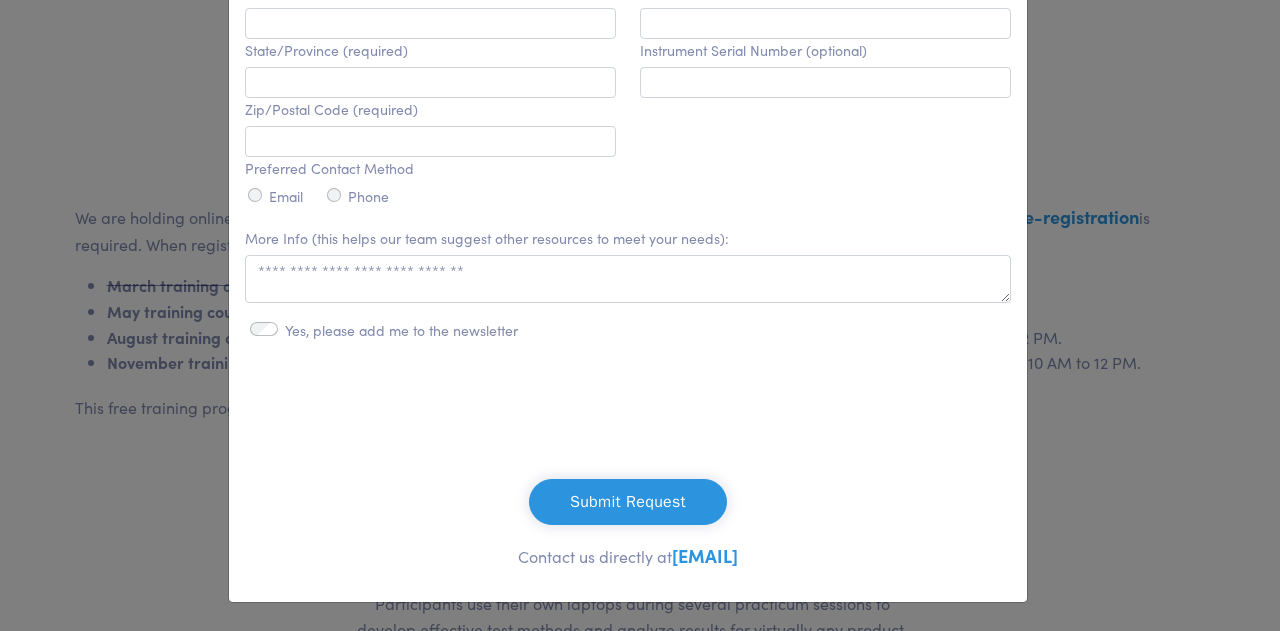 scroll, scrollTop: 693, scrollLeft: 0, axis: vertical 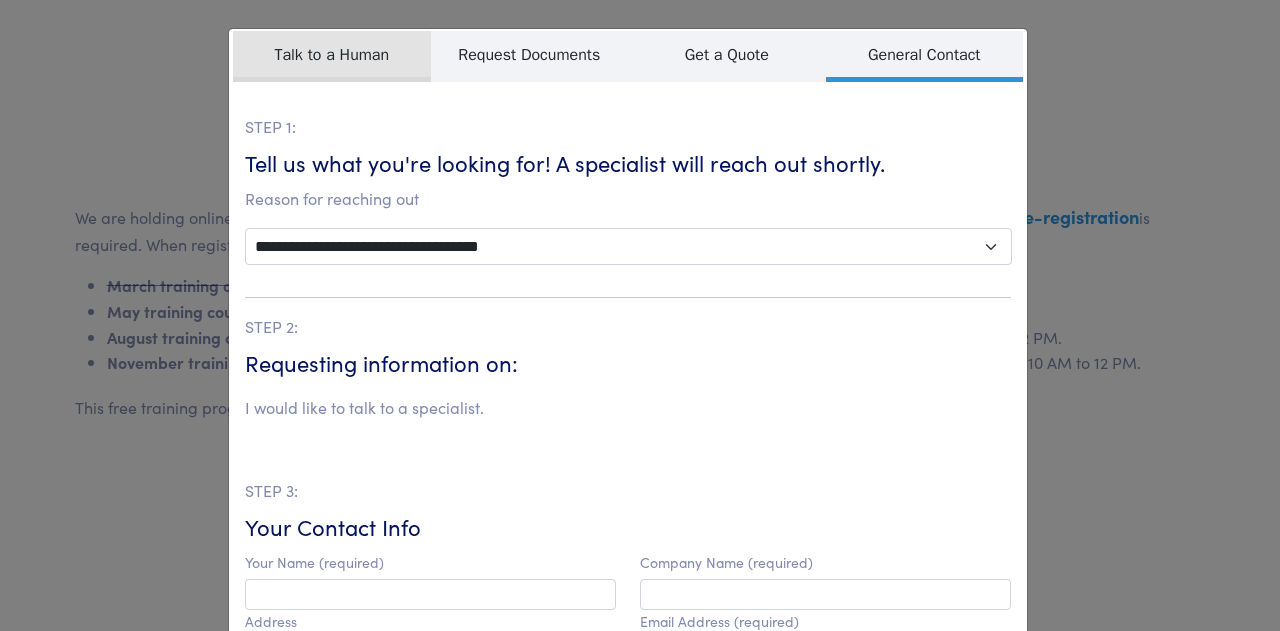click on "Talk to a Human" at bounding box center (332, 56) 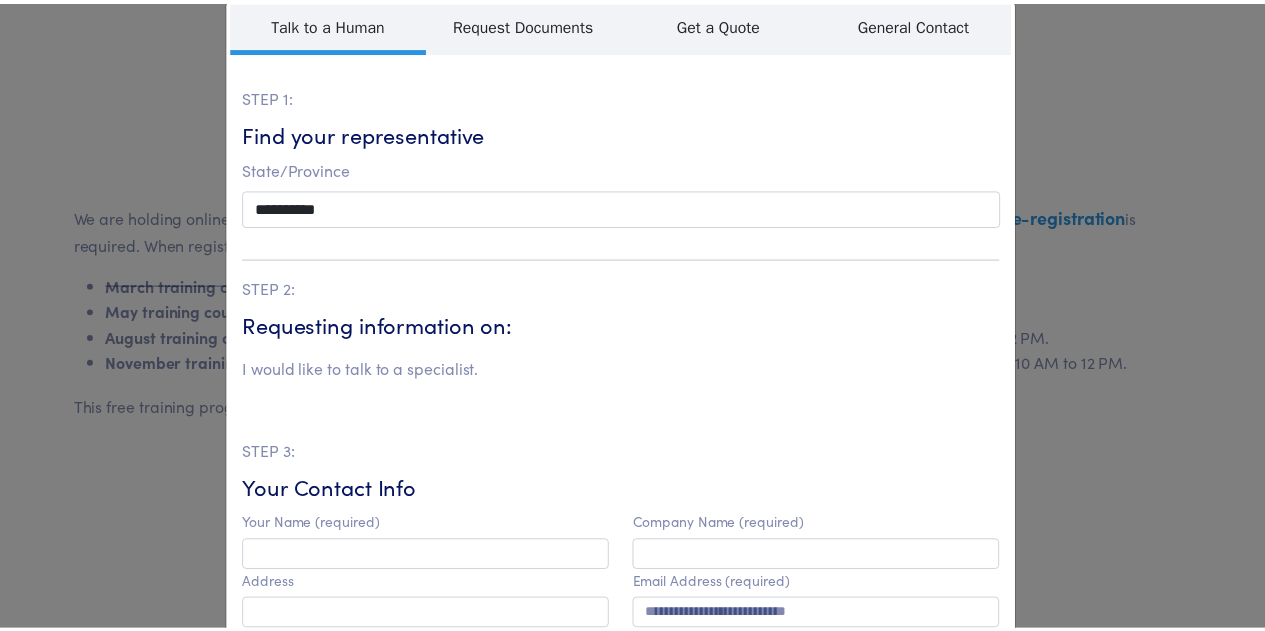 scroll, scrollTop: 0, scrollLeft: 0, axis: both 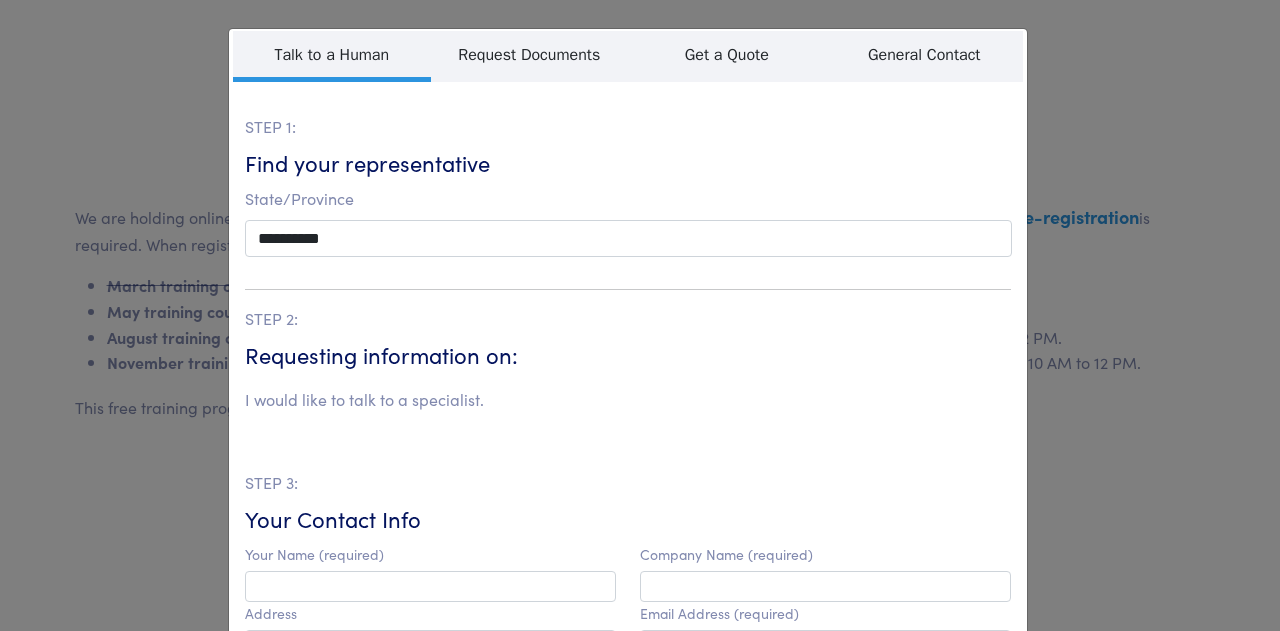 click on "**********" at bounding box center (640, 315) 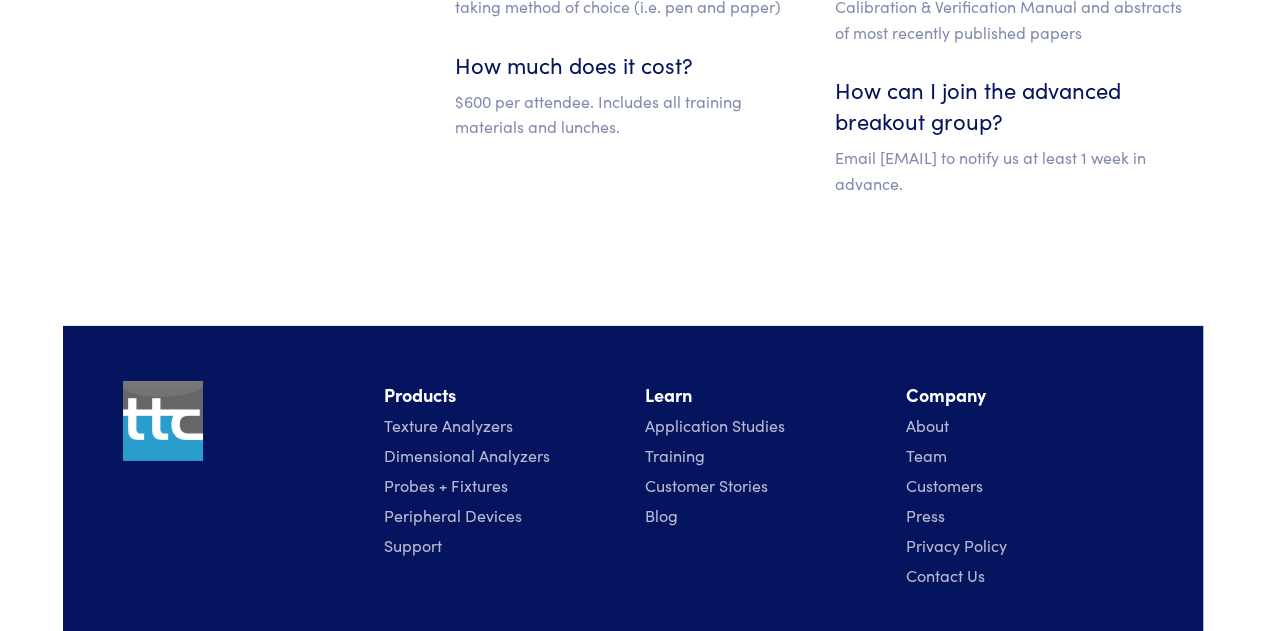 scroll, scrollTop: 3215, scrollLeft: 0, axis: vertical 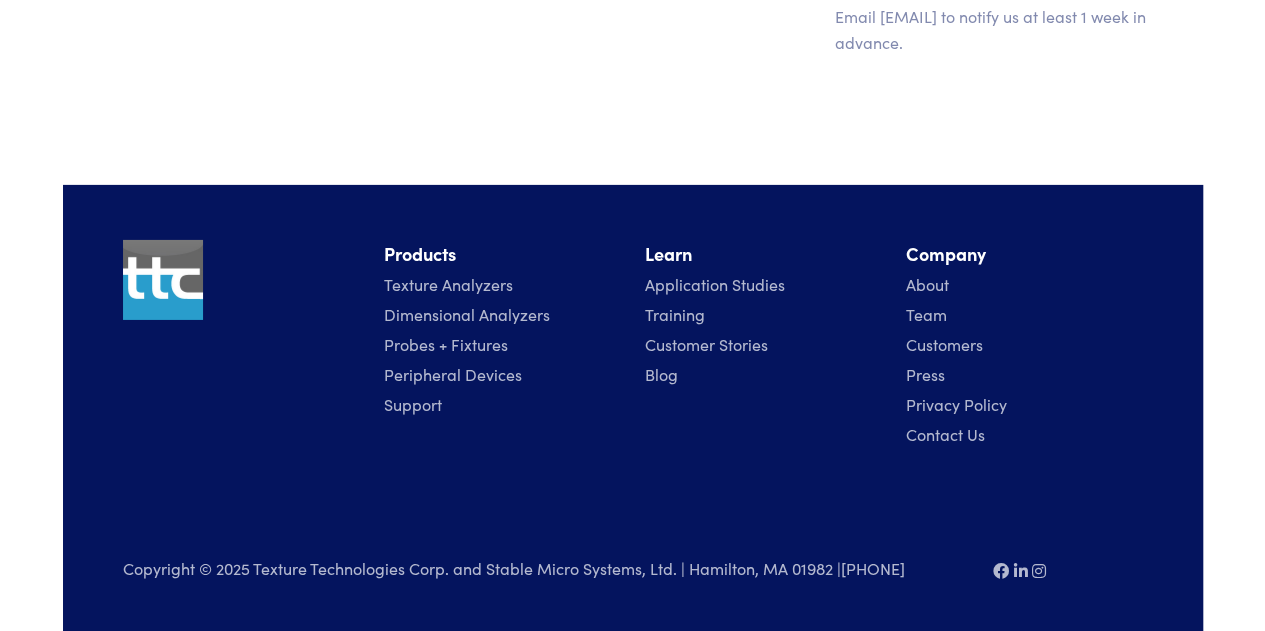 click on "Contact Us" at bounding box center (945, 434) 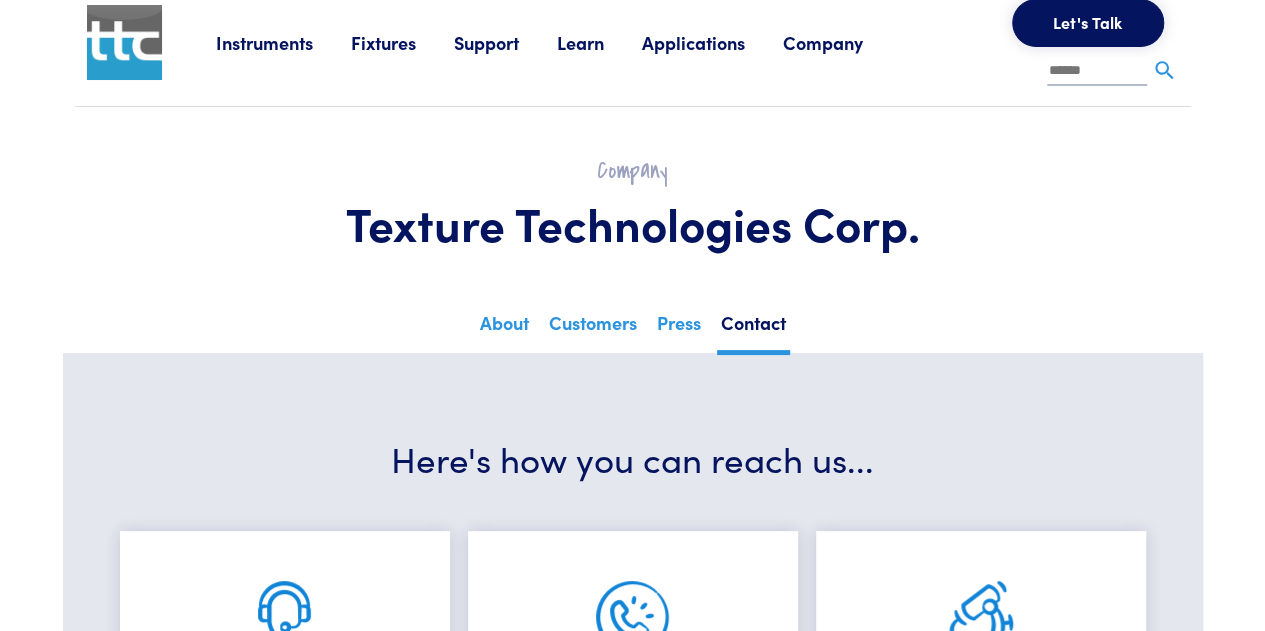 scroll, scrollTop: 0, scrollLeft: 0, axis: both 